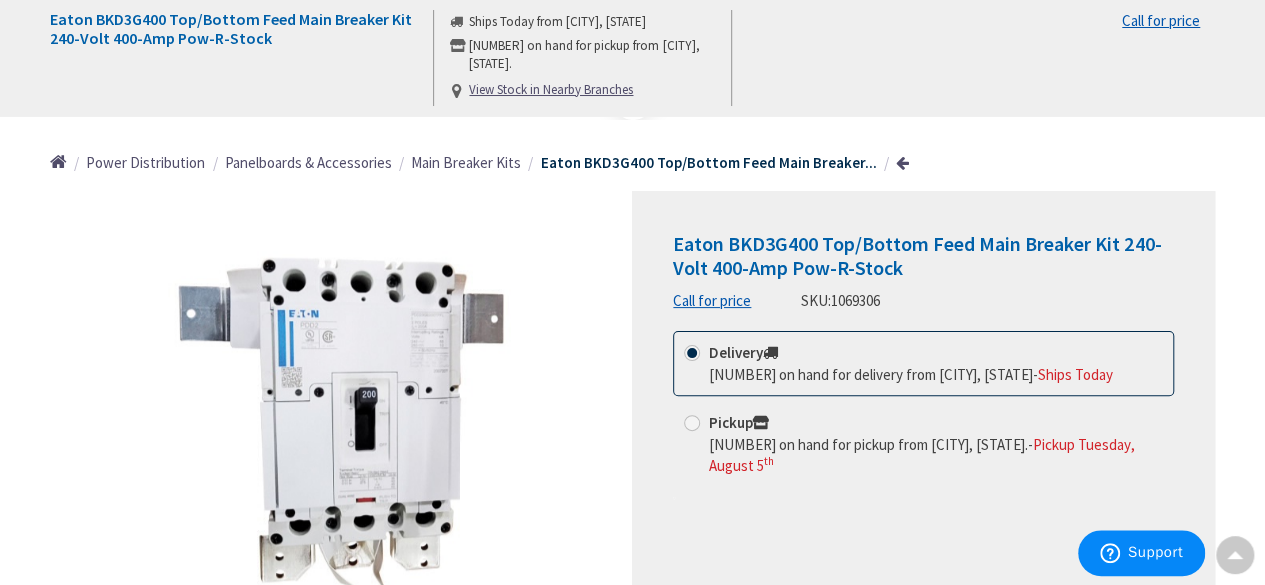scroll, scrollTop: 99, scrollLeft: 0, axis: vertical 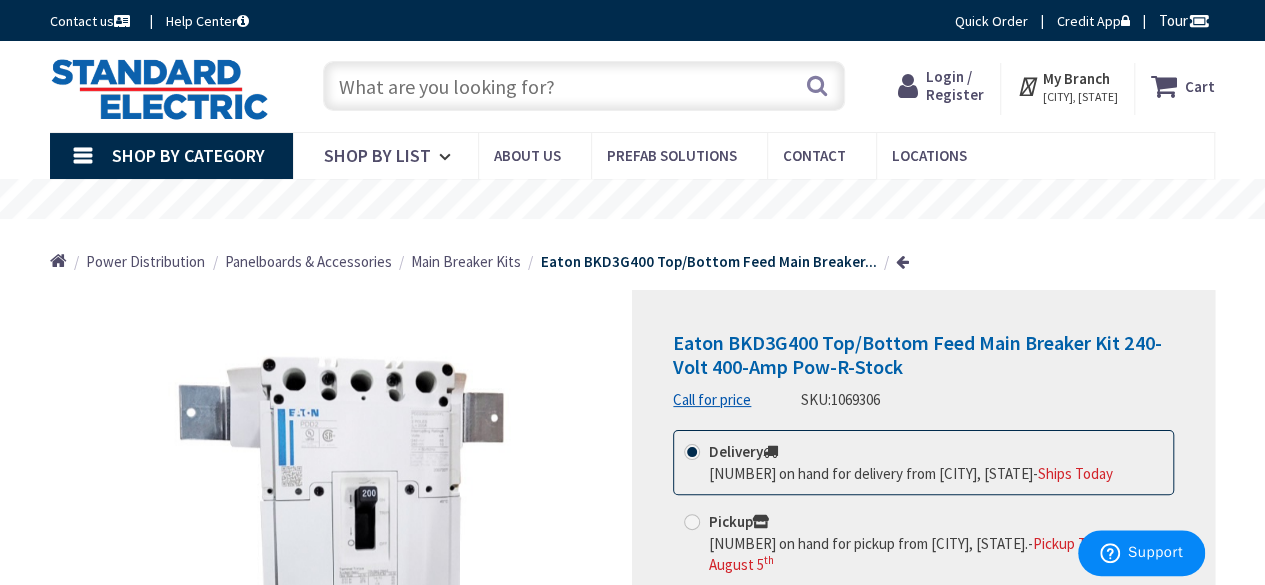 click at bounding box center [584, 86] 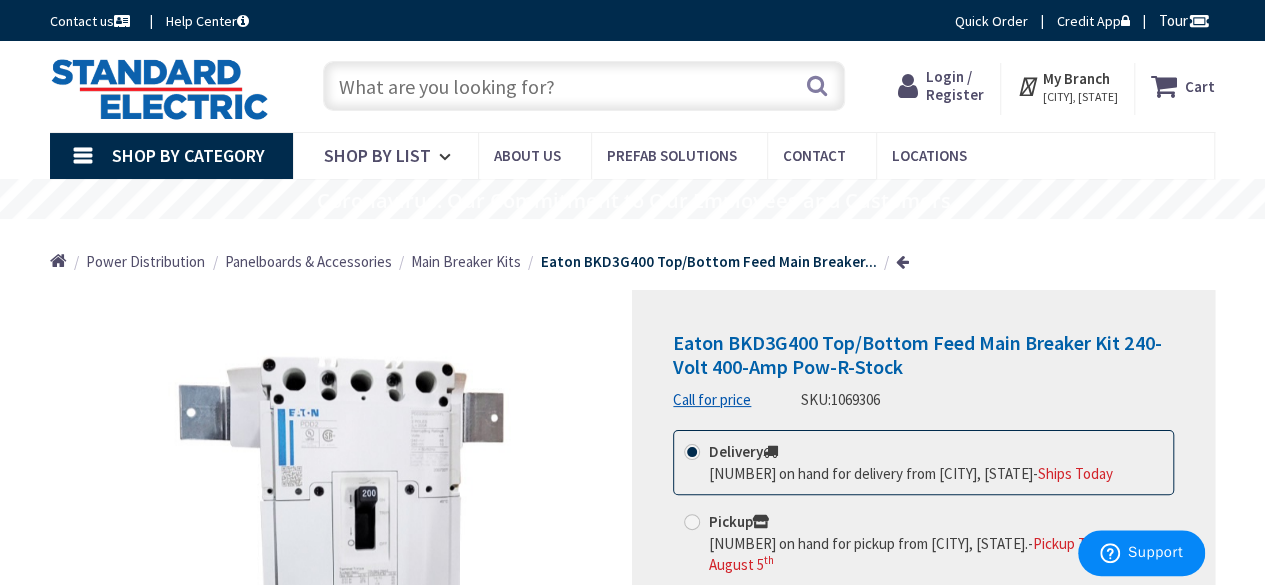 paste on "25DTP-412WH" 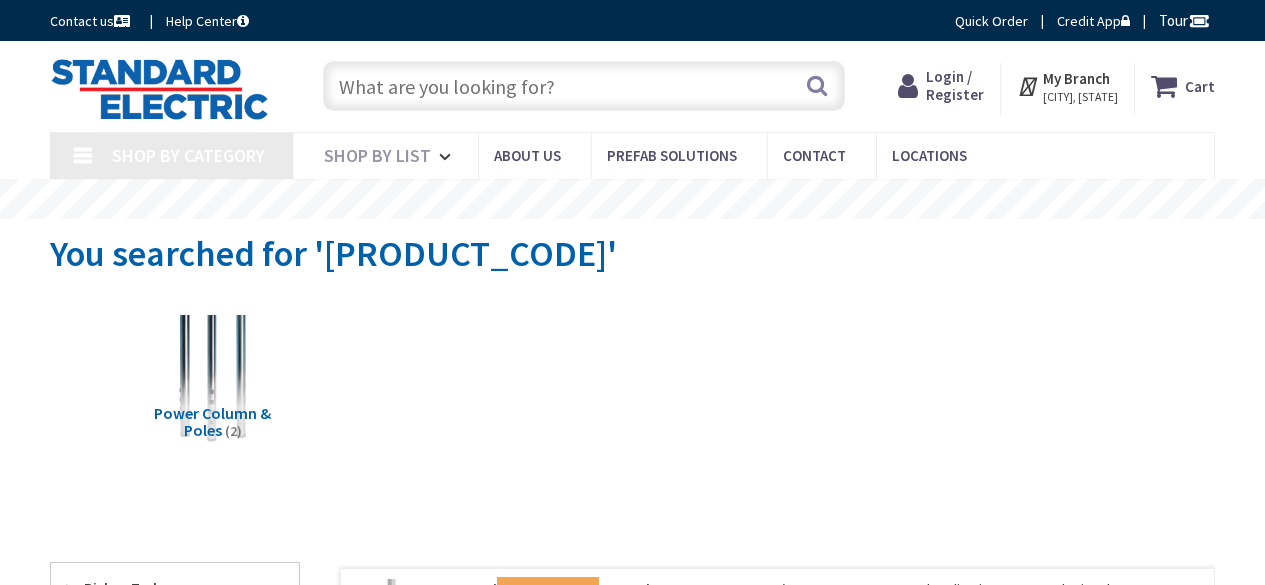 scroll, scrollTop: 0, scrollLeft: 0, axis: both 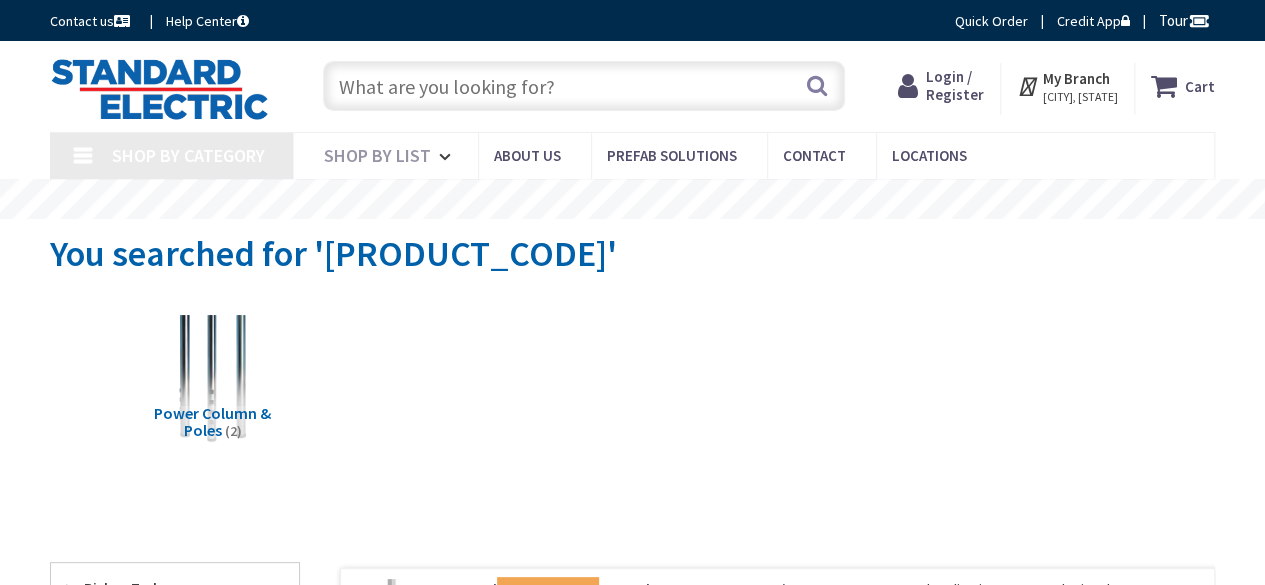 type on "[STREET], [CITY], [STATE] [ZIP], [COUNTRY]" 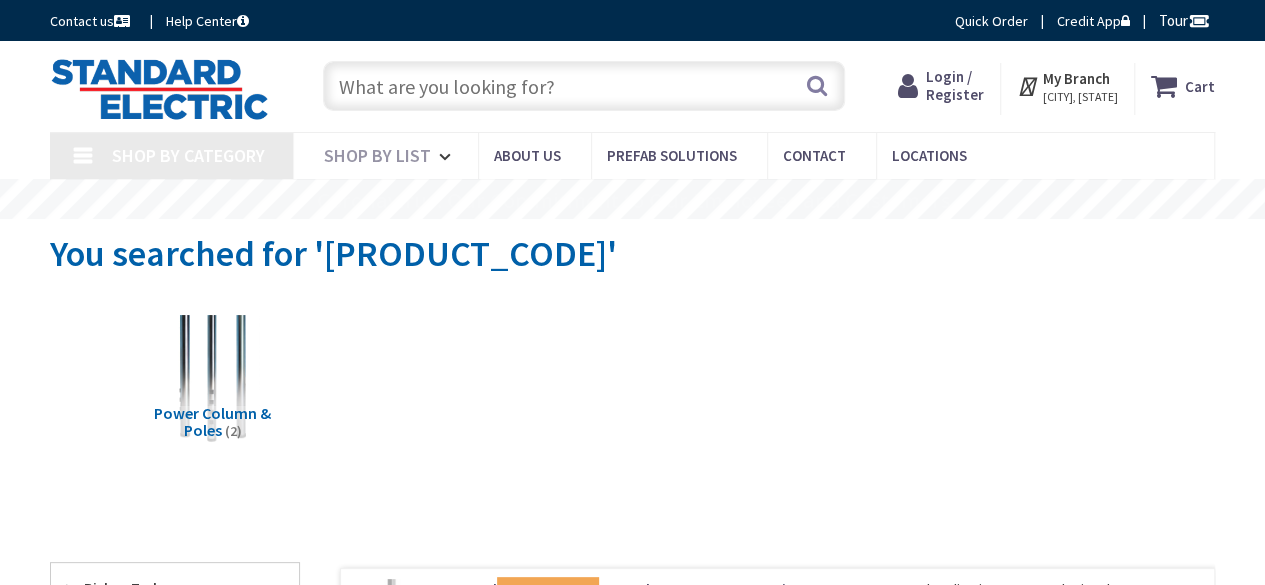 scroll, scrollTop: 0, scrollLeft: 0, axis: both 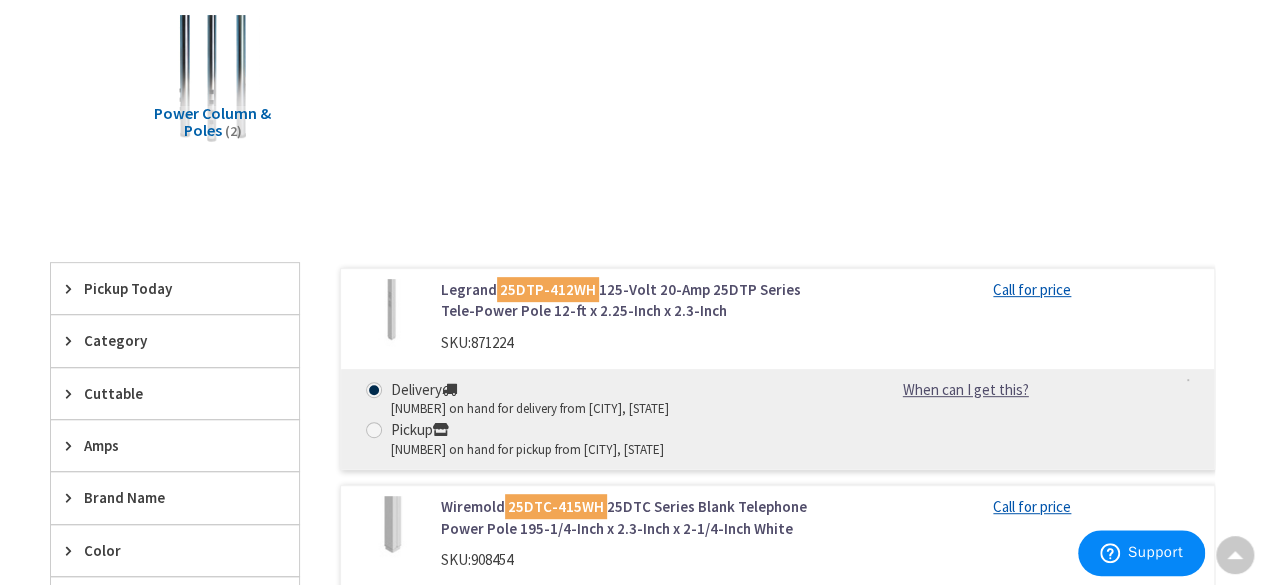 click on "Legrand  25DTP-412WH  125-Volt 20-Amp 25DTP Series Tele-Power Pole 12-ft x 2.25-Inch x 2.3-Inch" at bounding box center [638, 300] 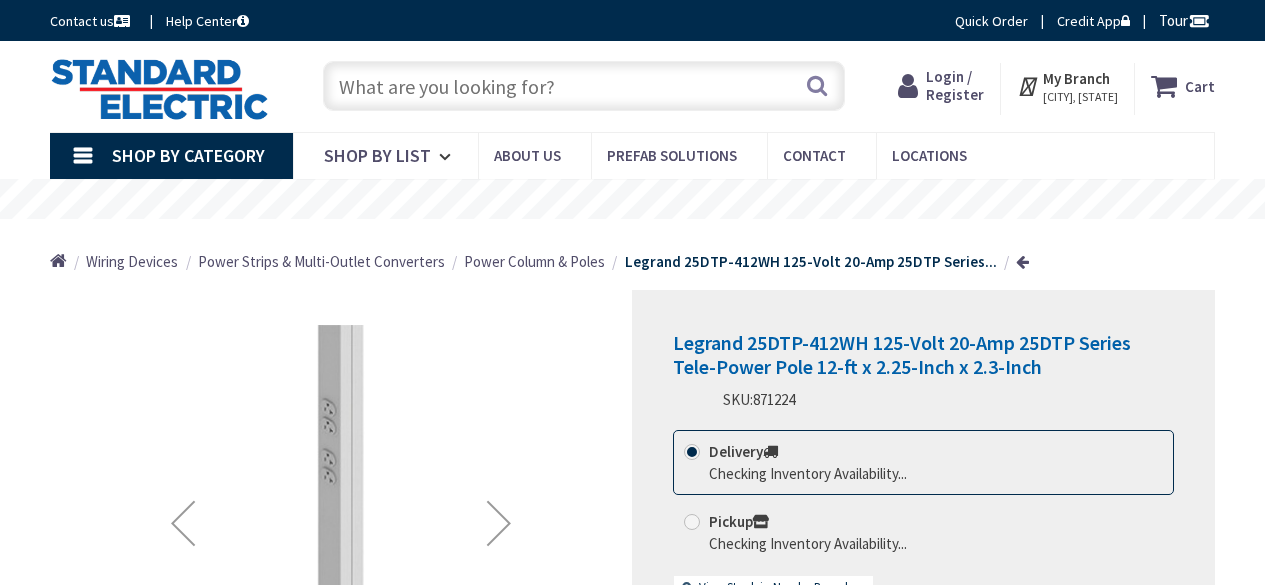 scroll, scrollTop: 0, scrollLeft: 0, axis: both 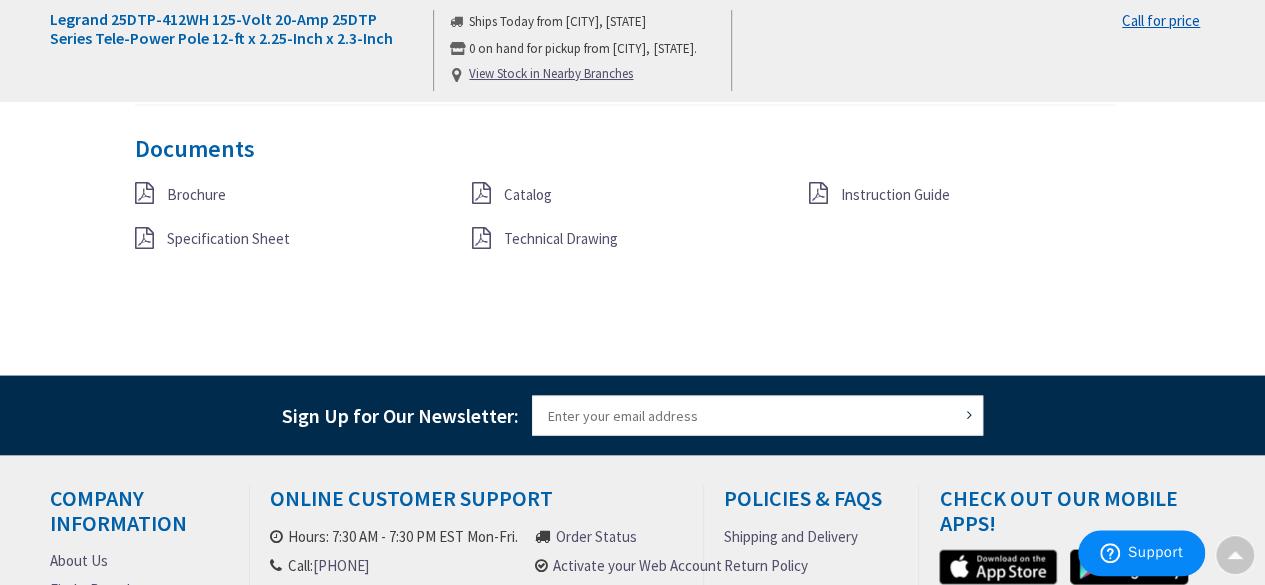click at bounding box center [144, 237] 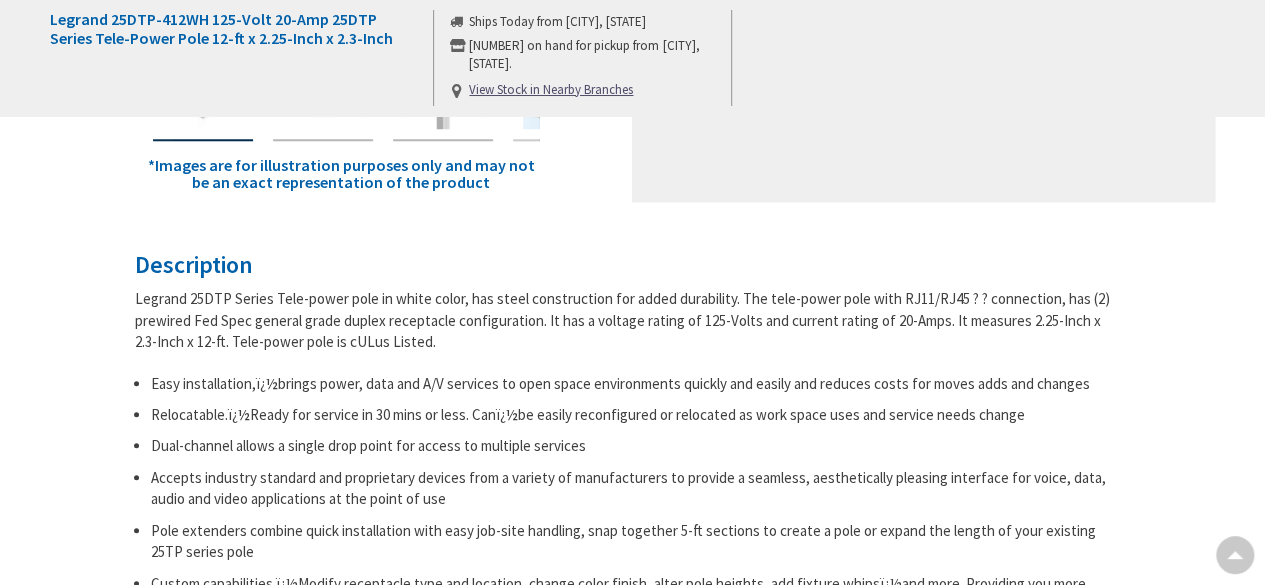 scroll, scrollTop: 390, scrollLeft: 0, axis: vertical 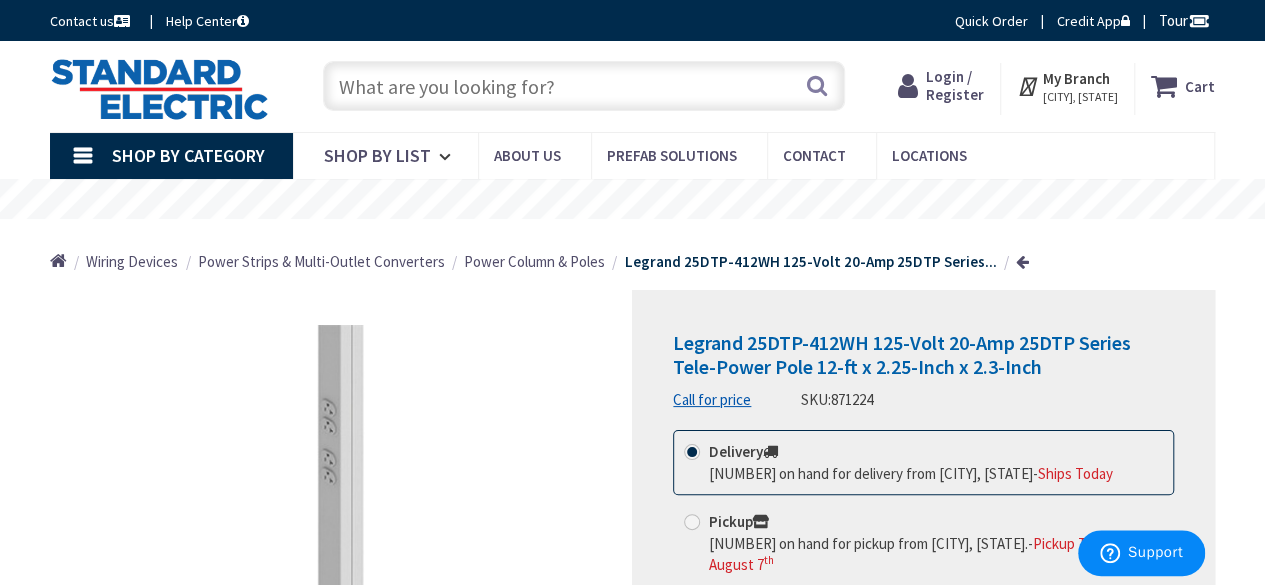 click at bounding box center (584, 86) 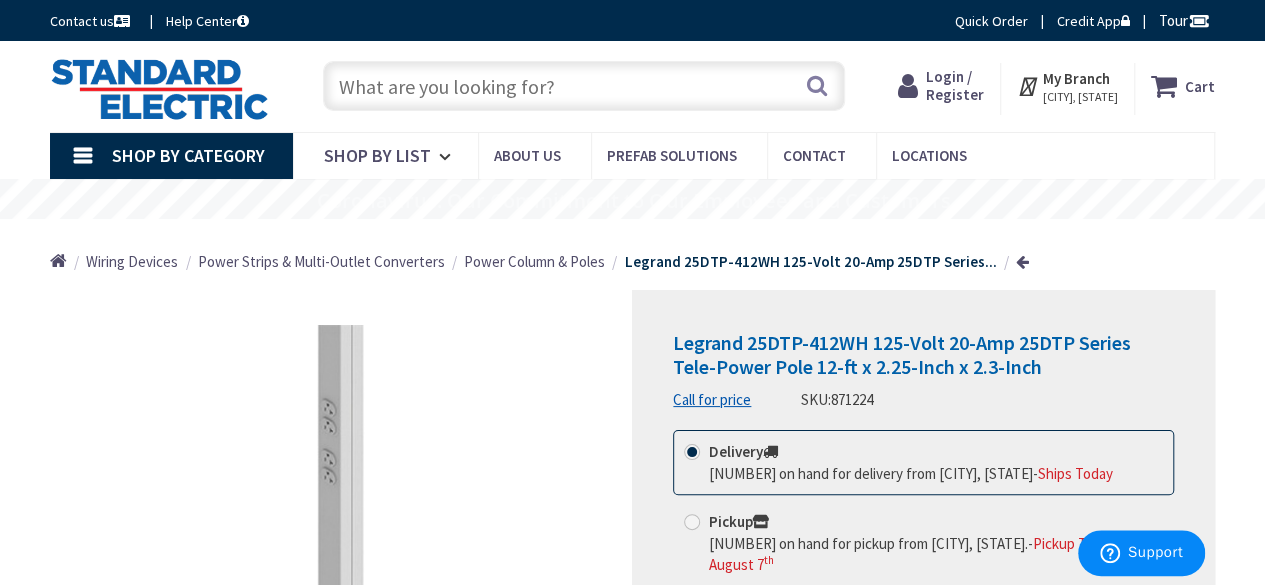 paste on "25DTC-415WH" 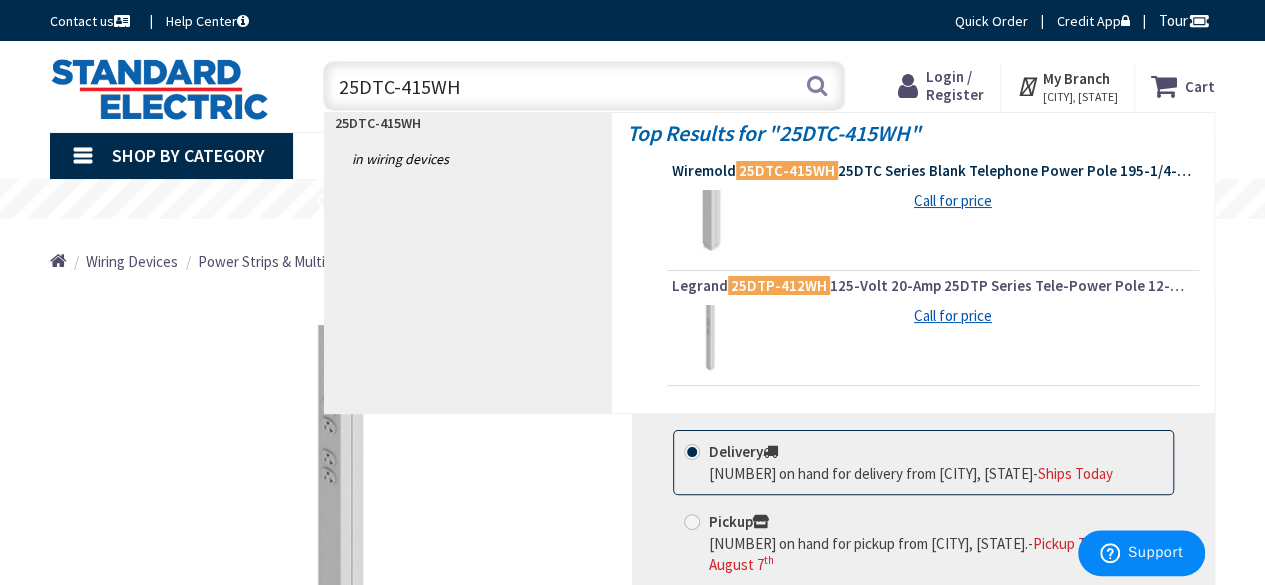 type on "25DTC-415WH" 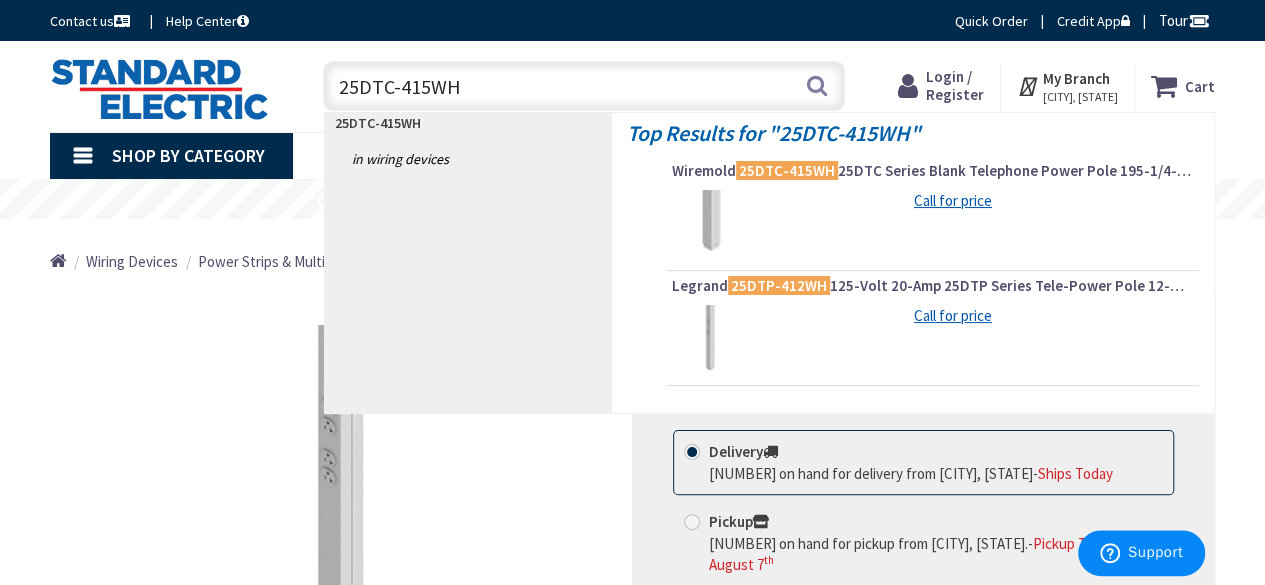 click on "Wiremold  25DTC-415WH  25DTC Series Blank Telephone Power Pole 195-1/4-Inch x 2.3-Inch x 2-1/4-Inch White" at bounding box center [933, 171] 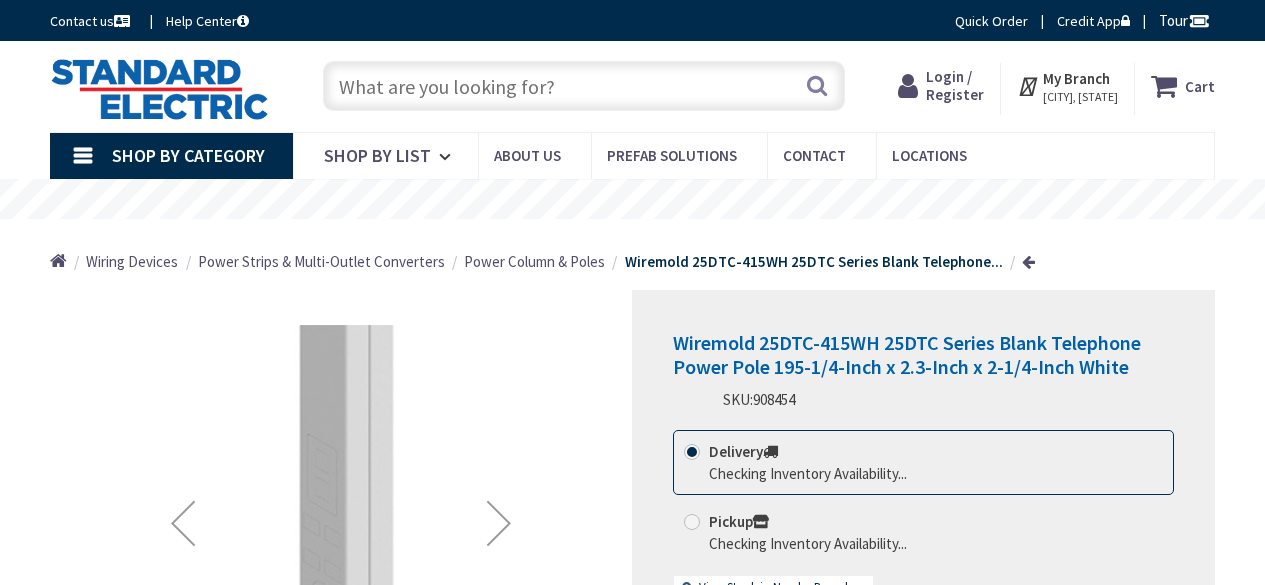 scroll, scrollTop: 0, scrollLeft: 0, axis: both 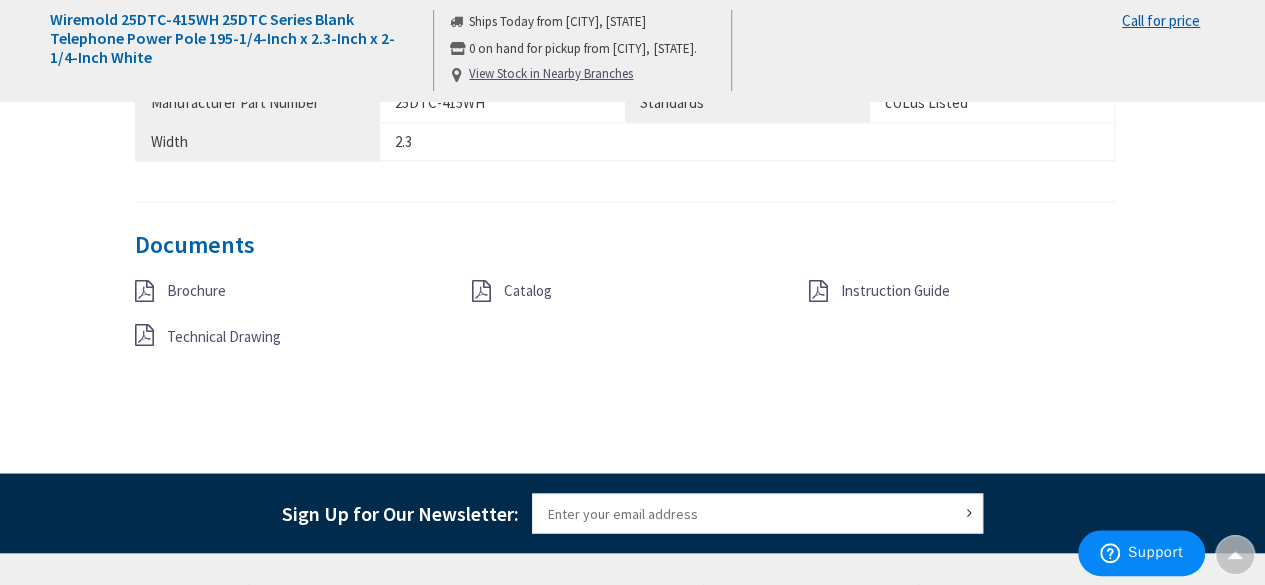 click on "Technical Drawing" at bounding box center [224, 335] 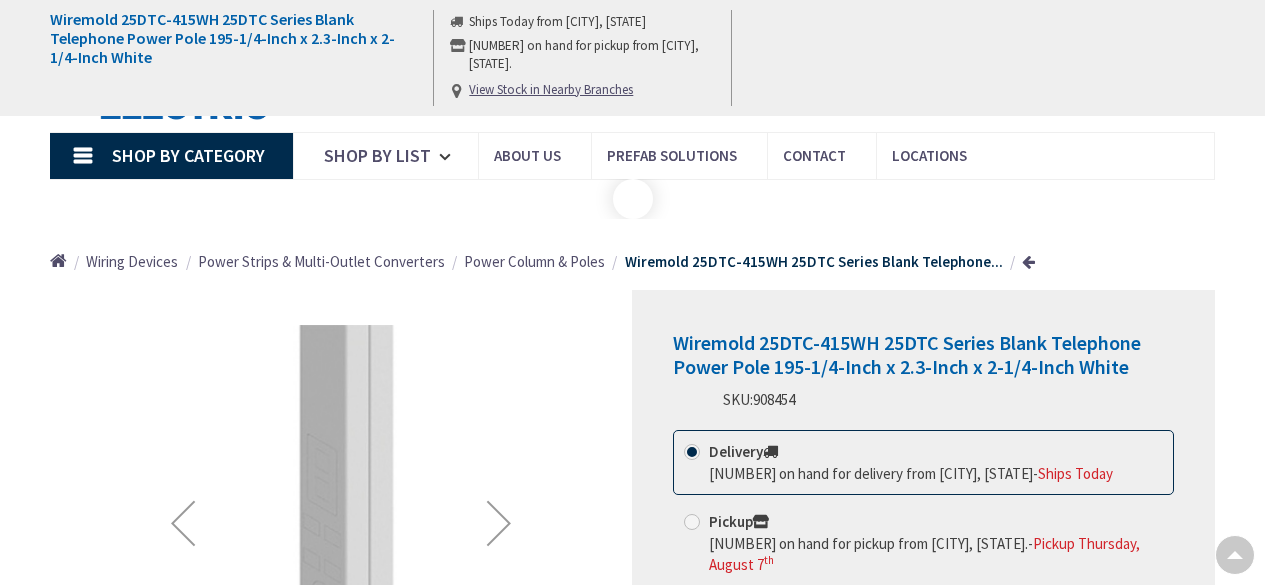 scroll, scrollTop: 1600, scrollLeft: 0, axis: vertical 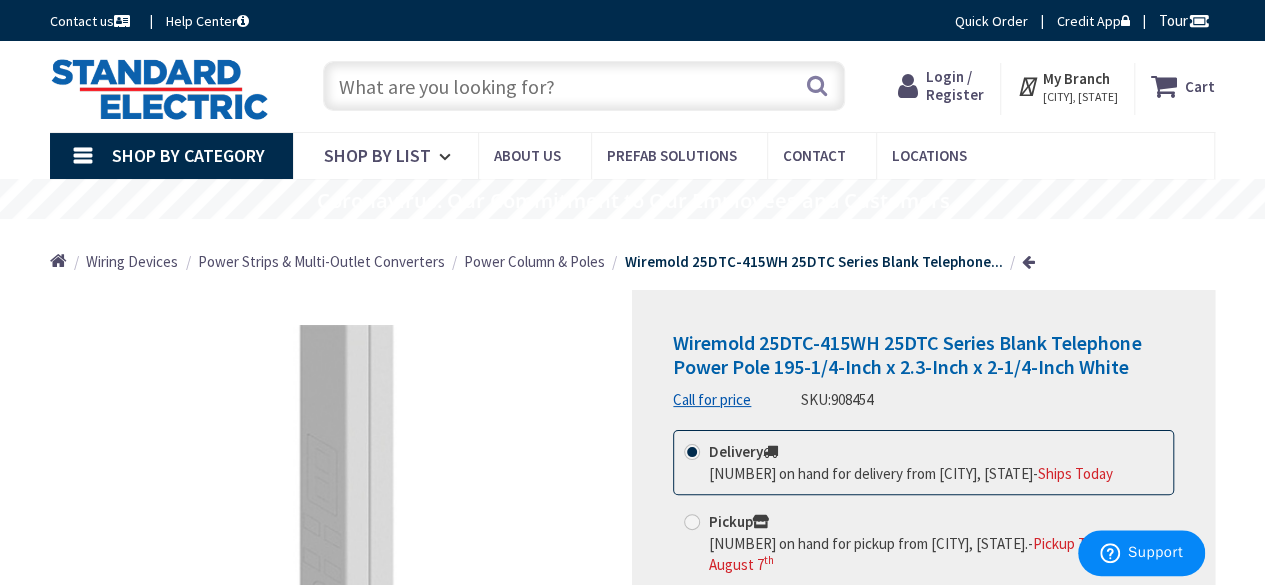 click at bounding box center (584, 86) 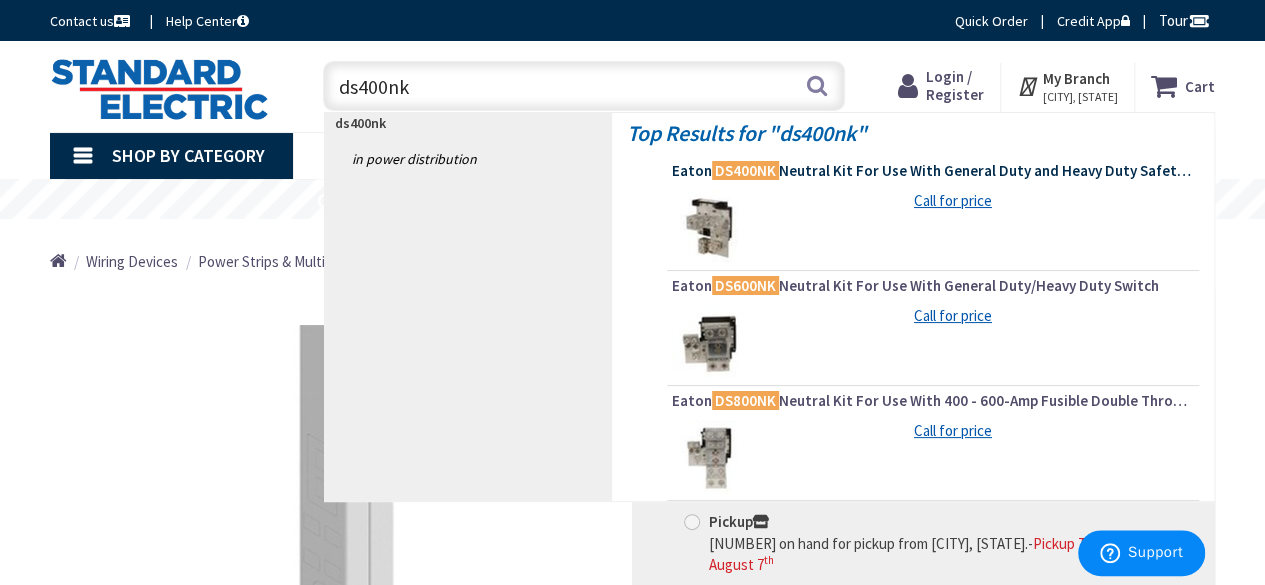 type on "ds400nk" 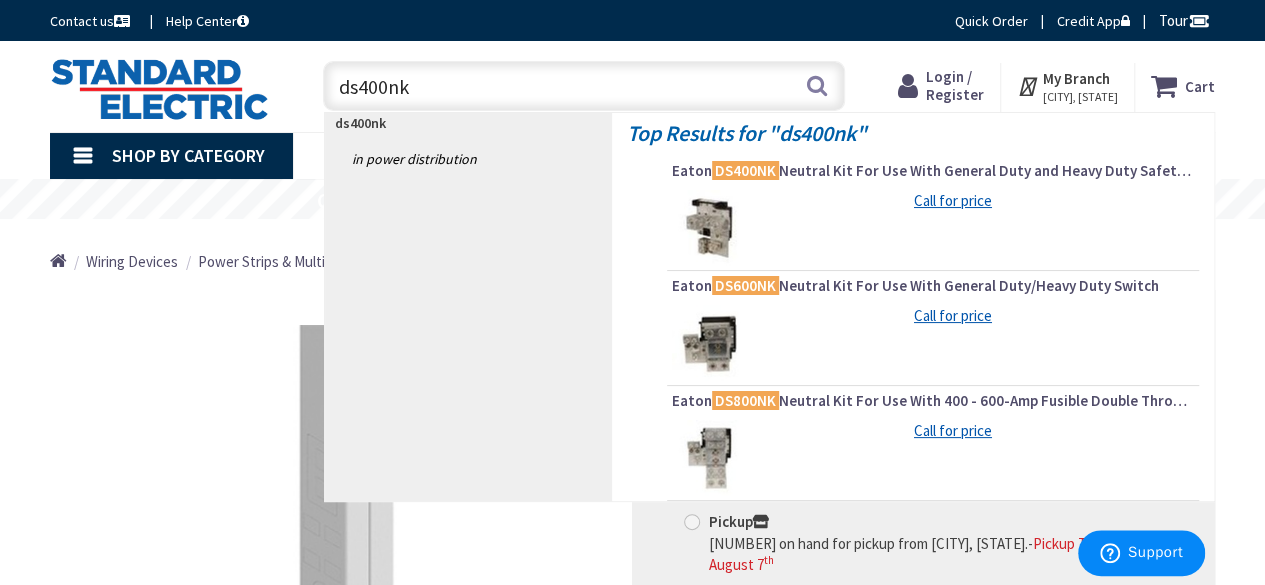 click on "Eaton  DS400NK  Neutral Kit For Use With General Duty and Heavy Duty Safety Switch" at bounding box center (933, 171) 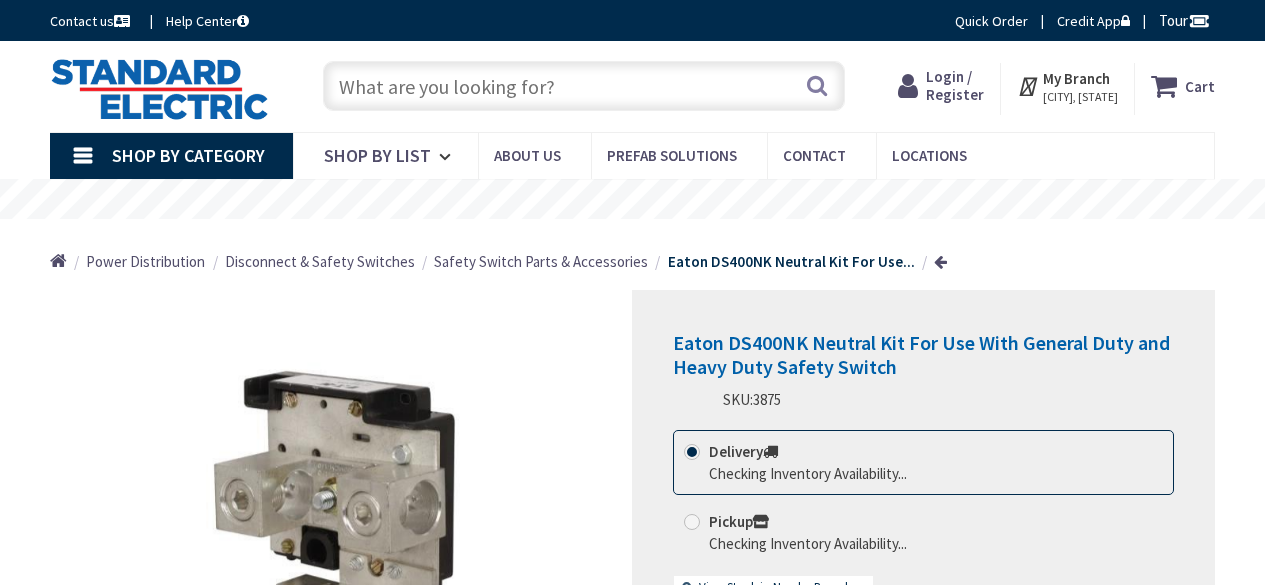 scroll, scrollTop: 0, scrollLeft: 0, axis: both 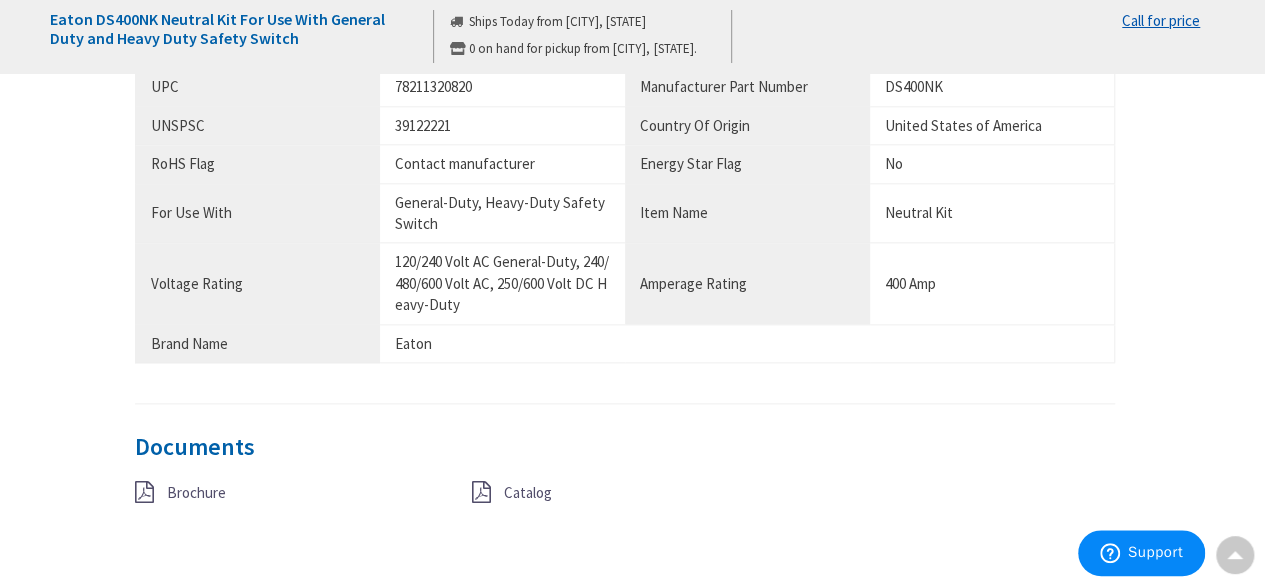 click at bounding box center (144, 492) 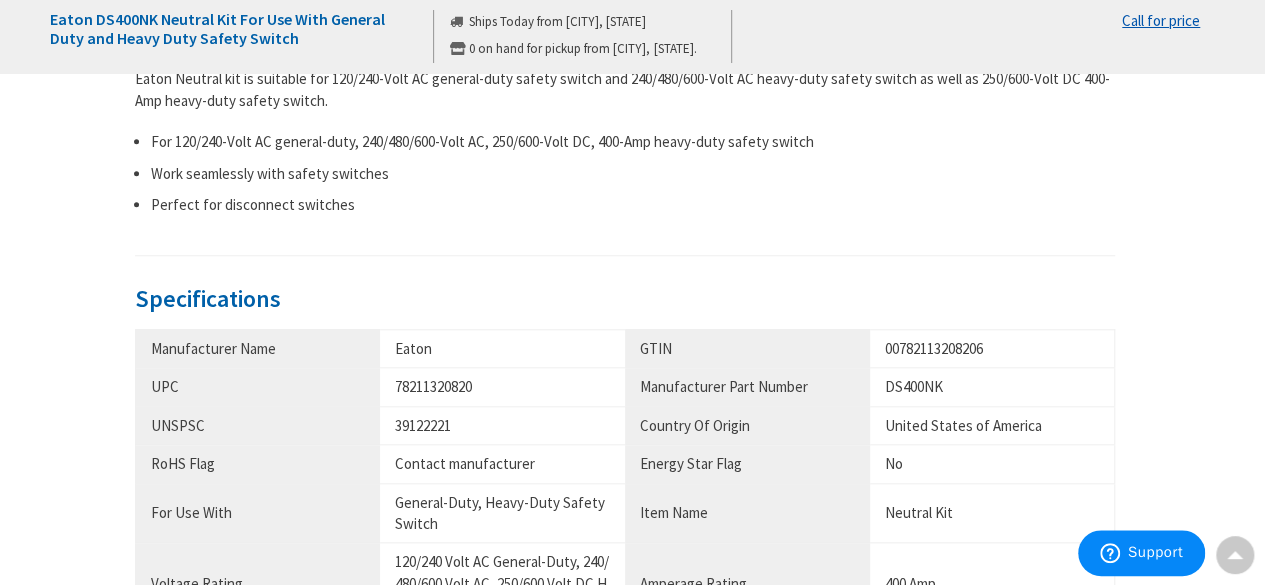 scroll, scrollTop: 900, scrollLeft: 0, axis: vertical 